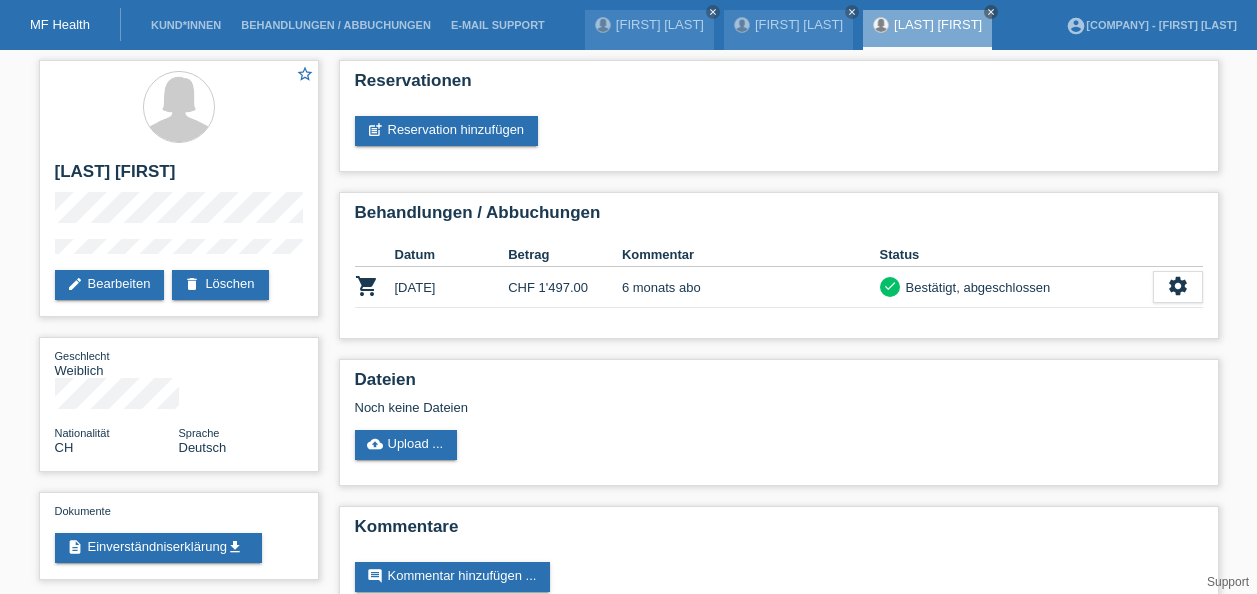 scroll, scrollTop: 0, scrollLeft: 0, axis: both 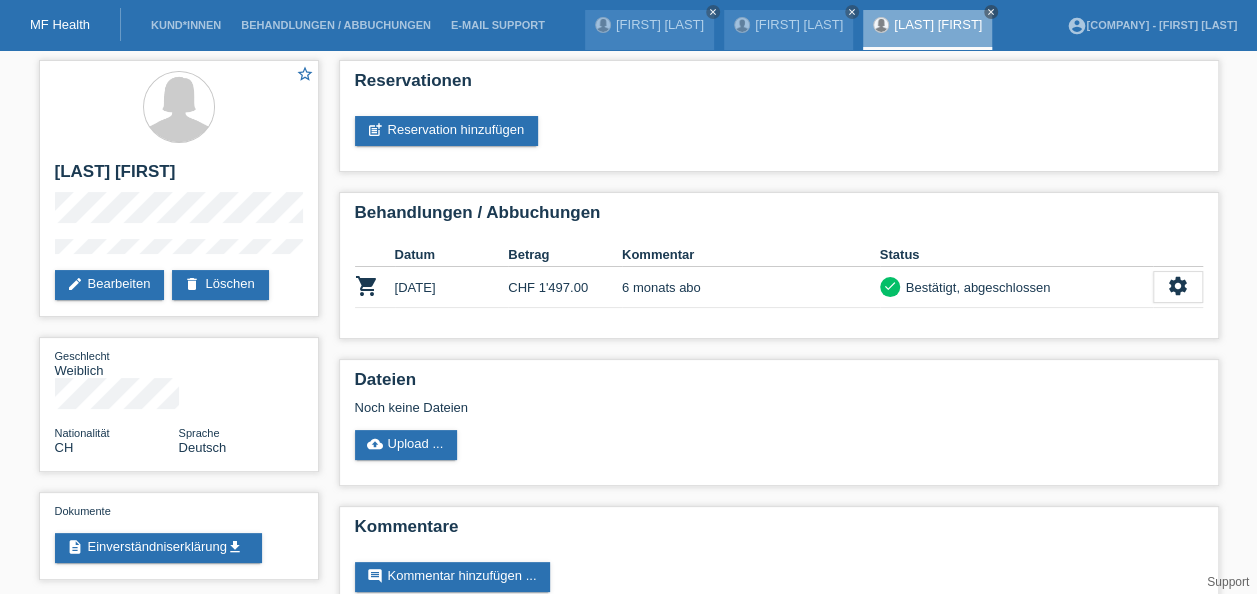 click on "Kund*innen" at bounding box center (186, 25) 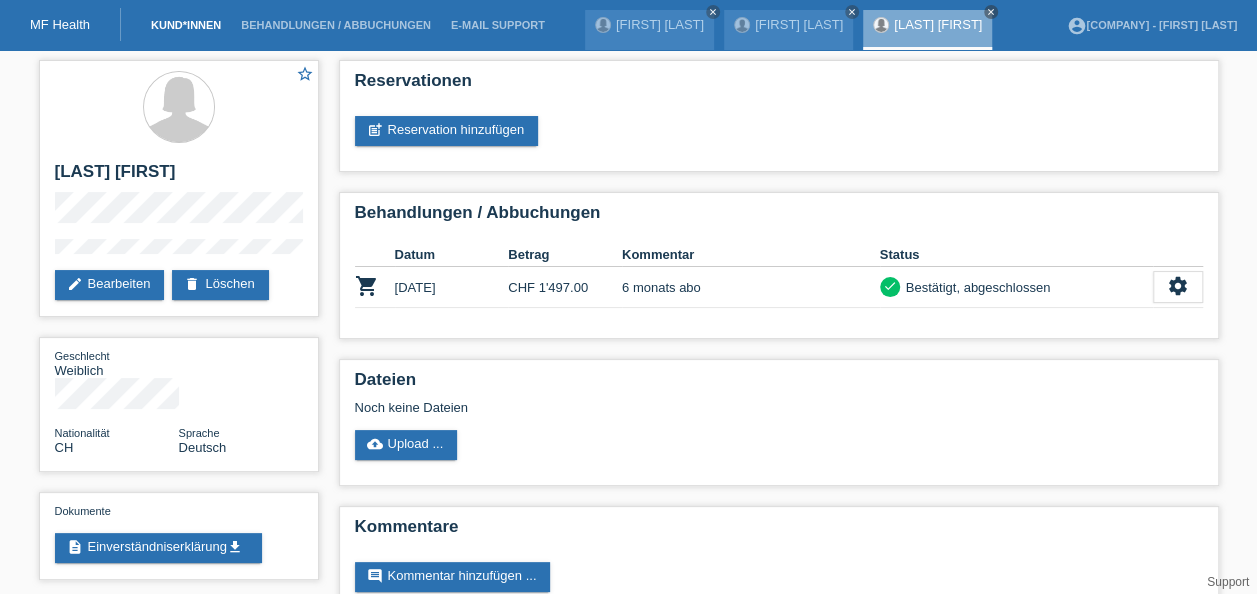 click on "Kund*innen" at bounding box center [186, 25] 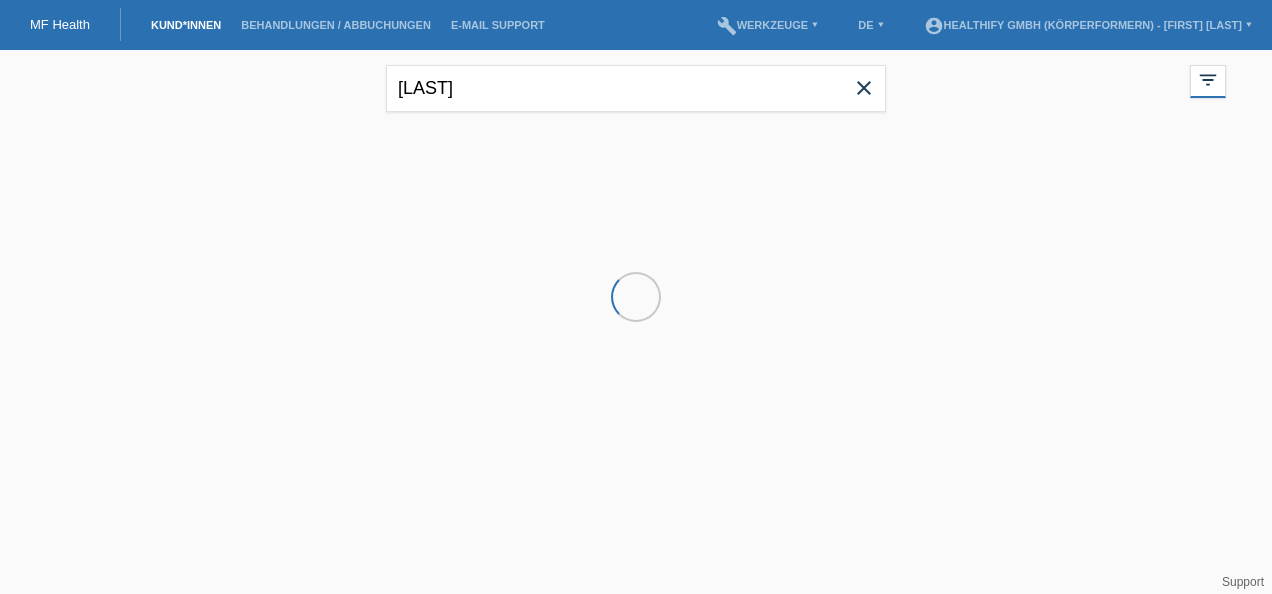 scroll, scrollTop: 0, scrollLeft: 0, axis: both 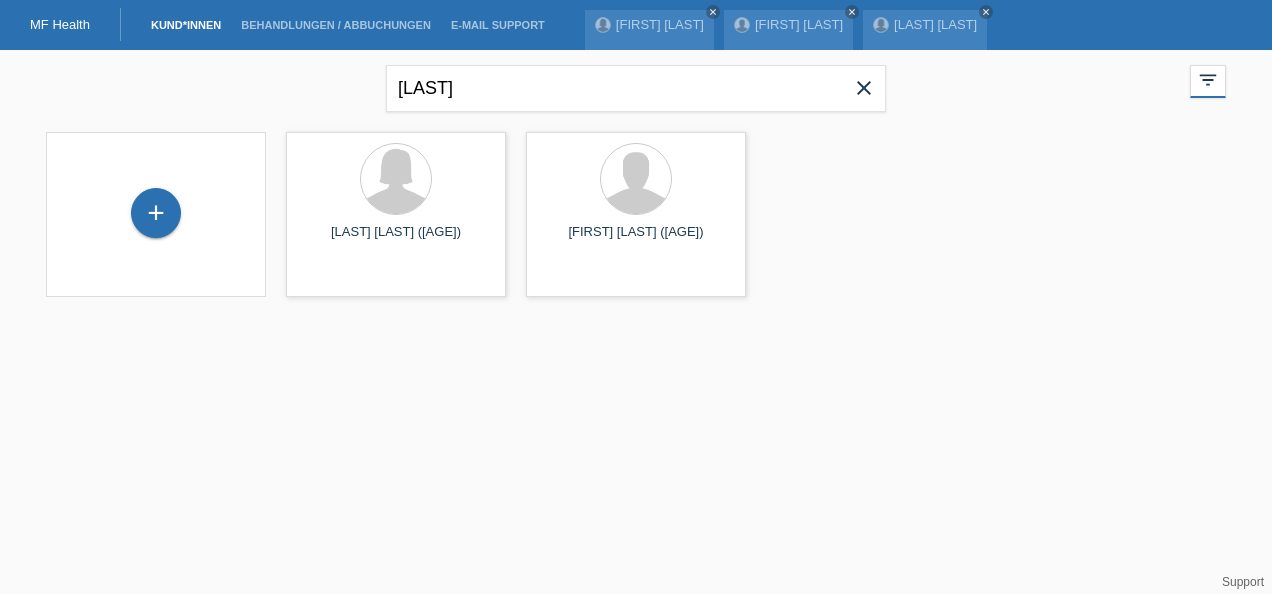 click on "close" at bounding box center (864, 88) 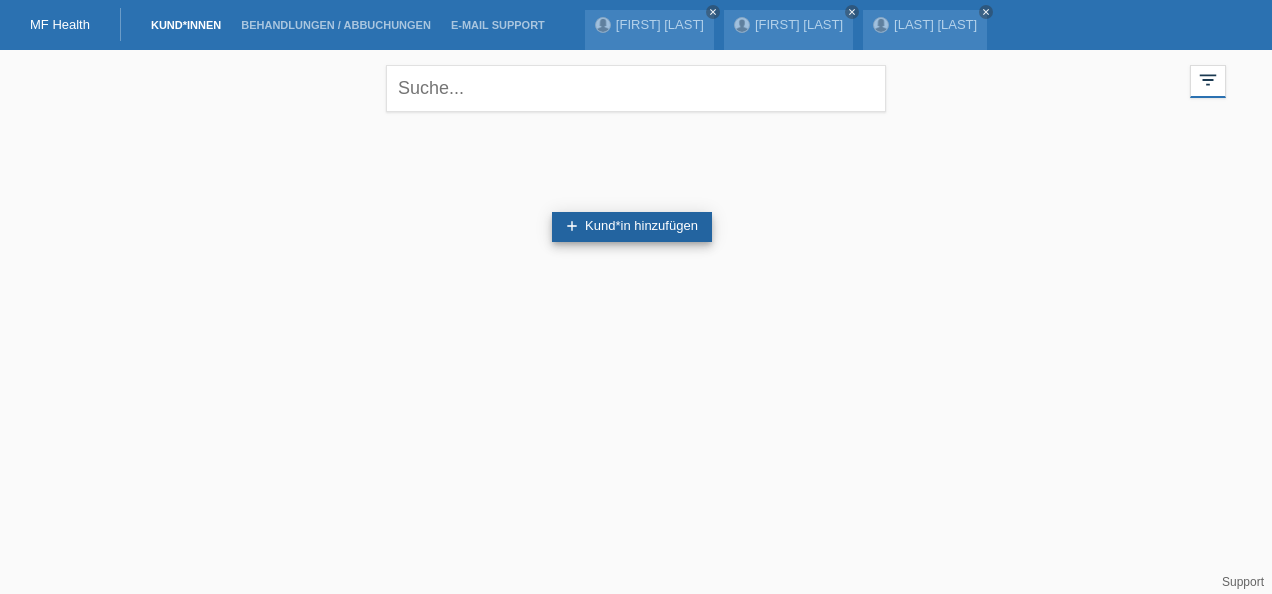 click on "add  Kund*in hinzufügen" at bounding box center (632, 227) 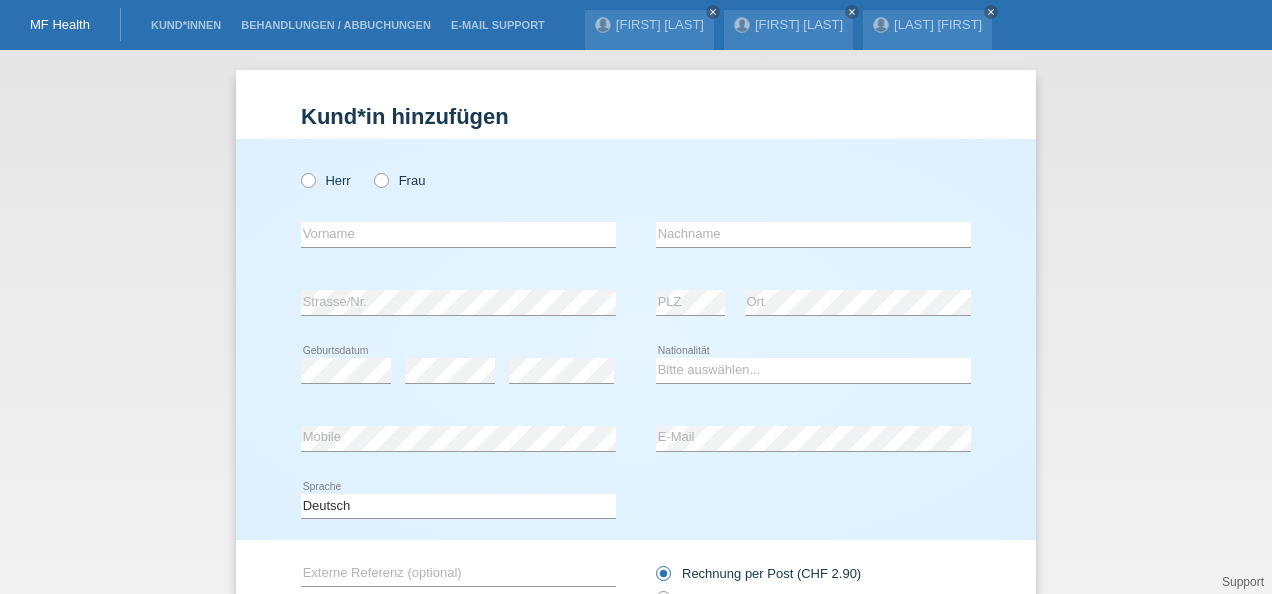 scroll, scrollTop: 0, scrollLeft: 0, axis: both 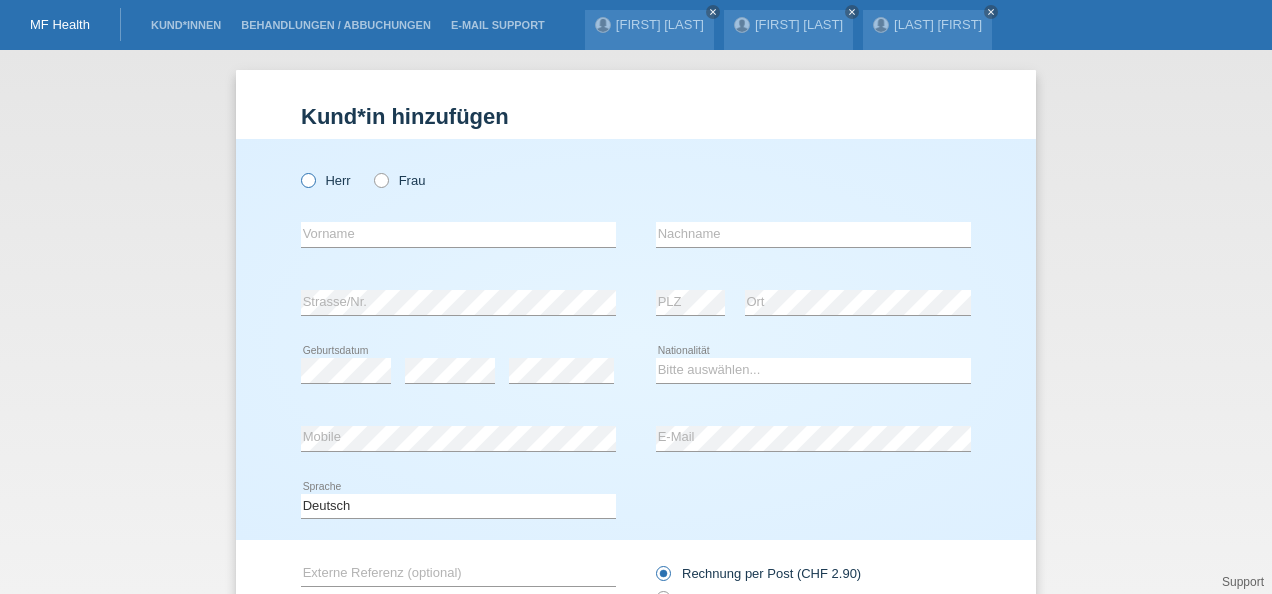 click on "Herr" at bounding box center (326, 180) 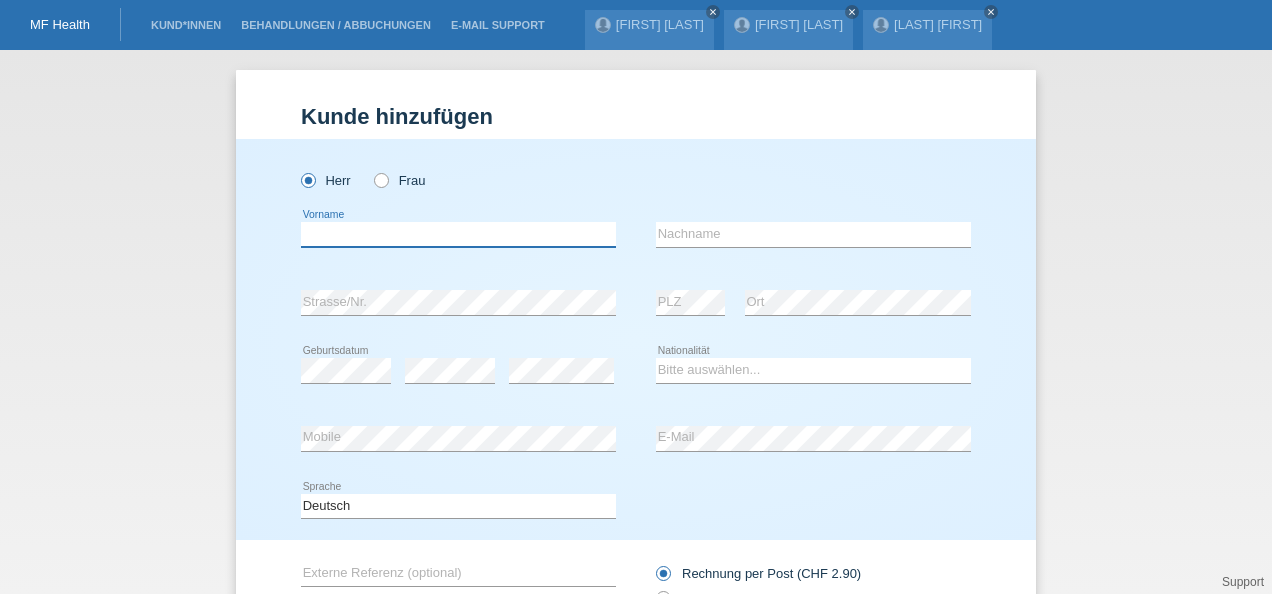 click at bounding box center [458, 234] 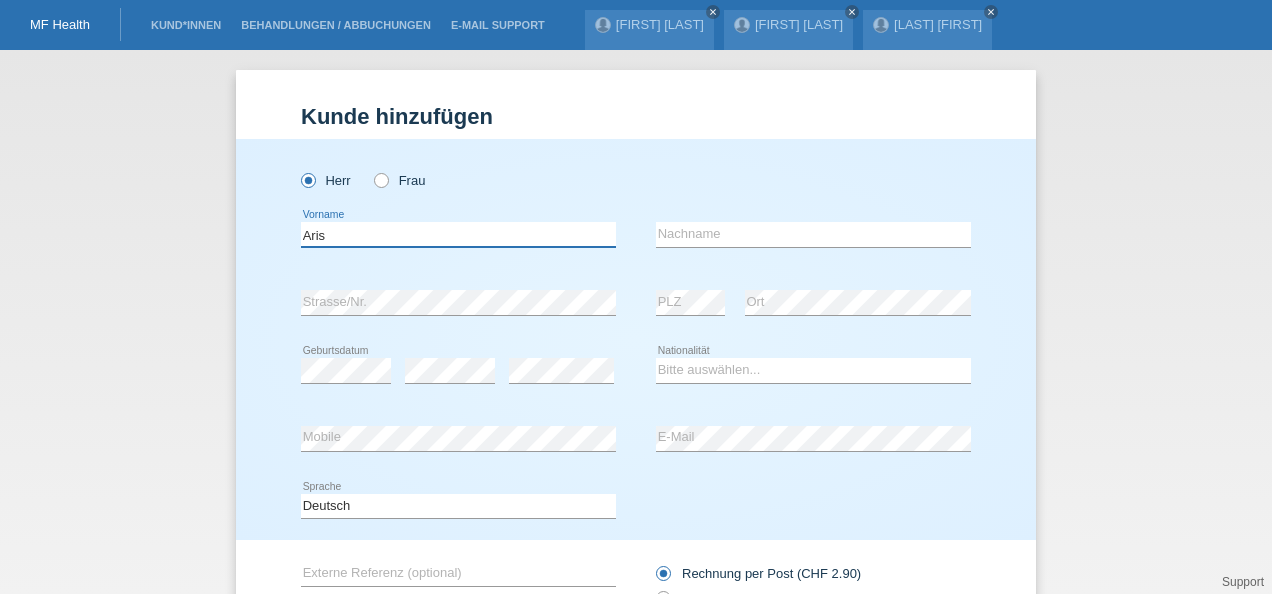 type on "Aris" 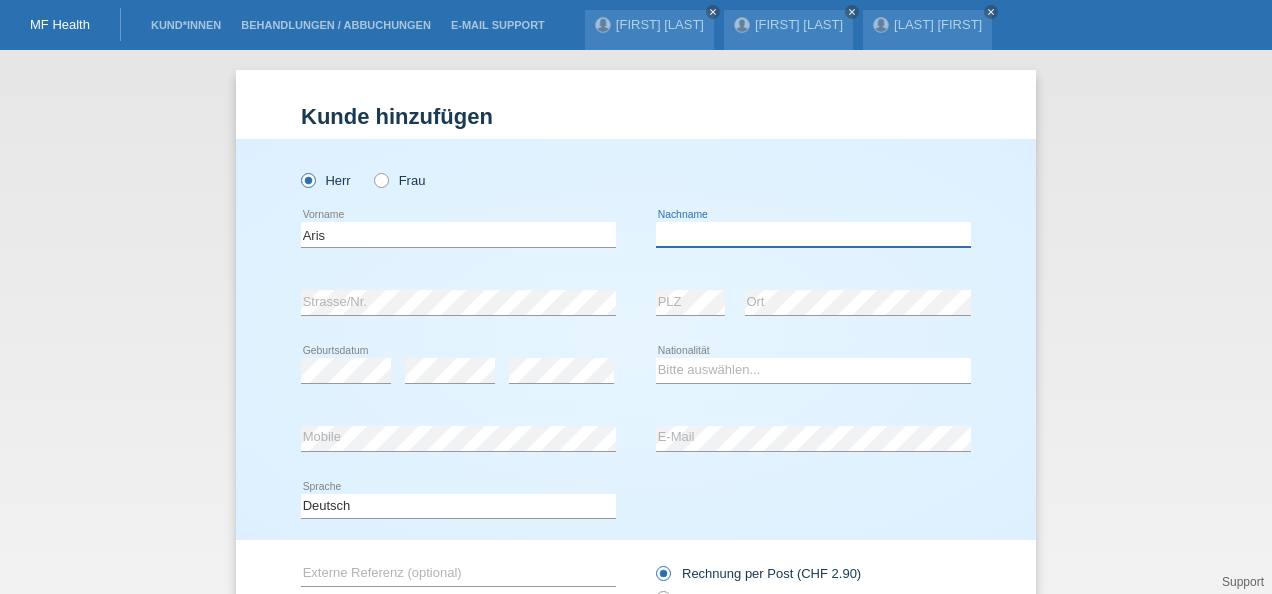 click at bounding box center [813, 234] 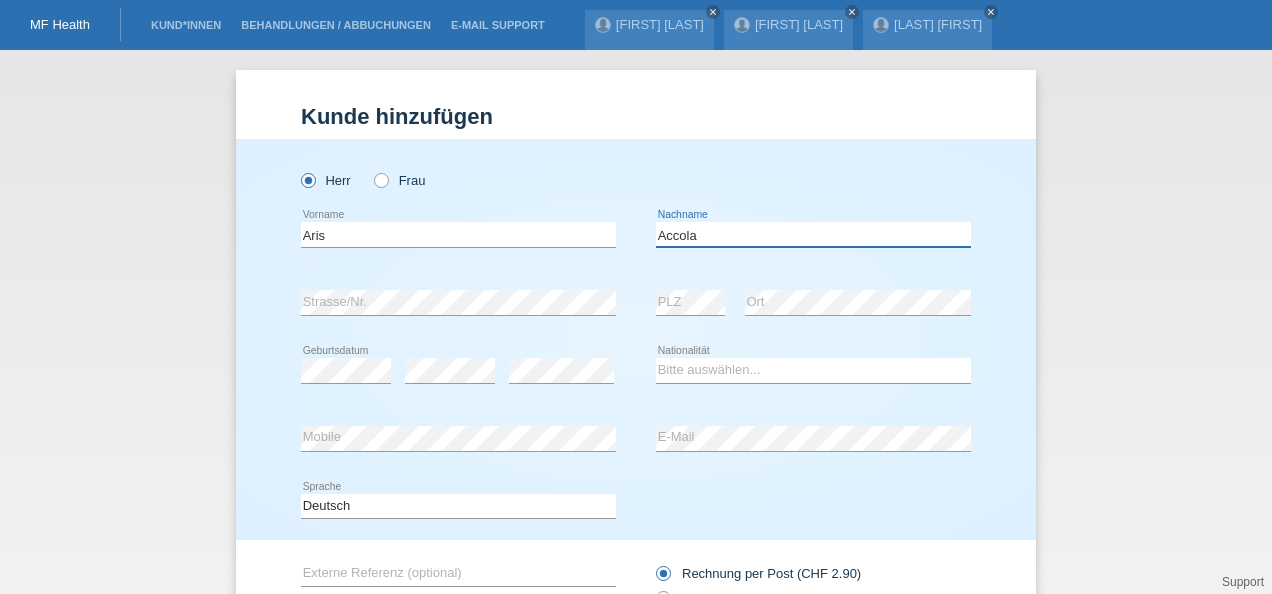 type on "Accola" 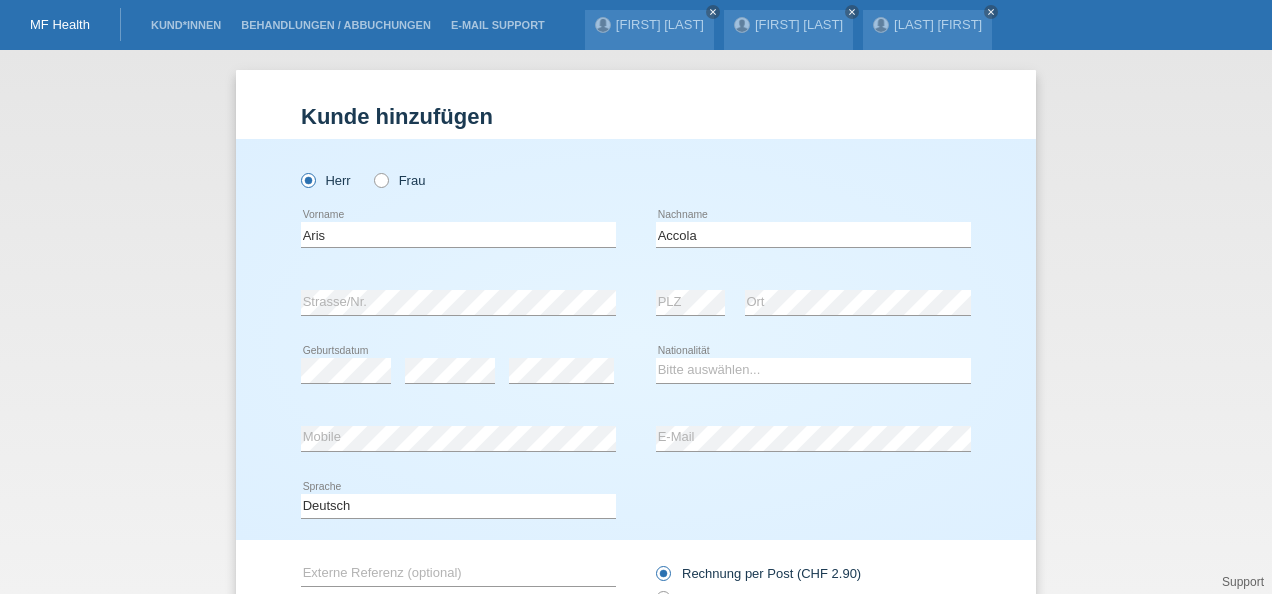 click on "Bitte auswählen...
Schweiz
Deutschland
Liechtenstein
Österreich
------------
Afghanistan
Ägypten
Åland
Albanien
Algerien Andorra Angola" at bounding box center [813, 146] 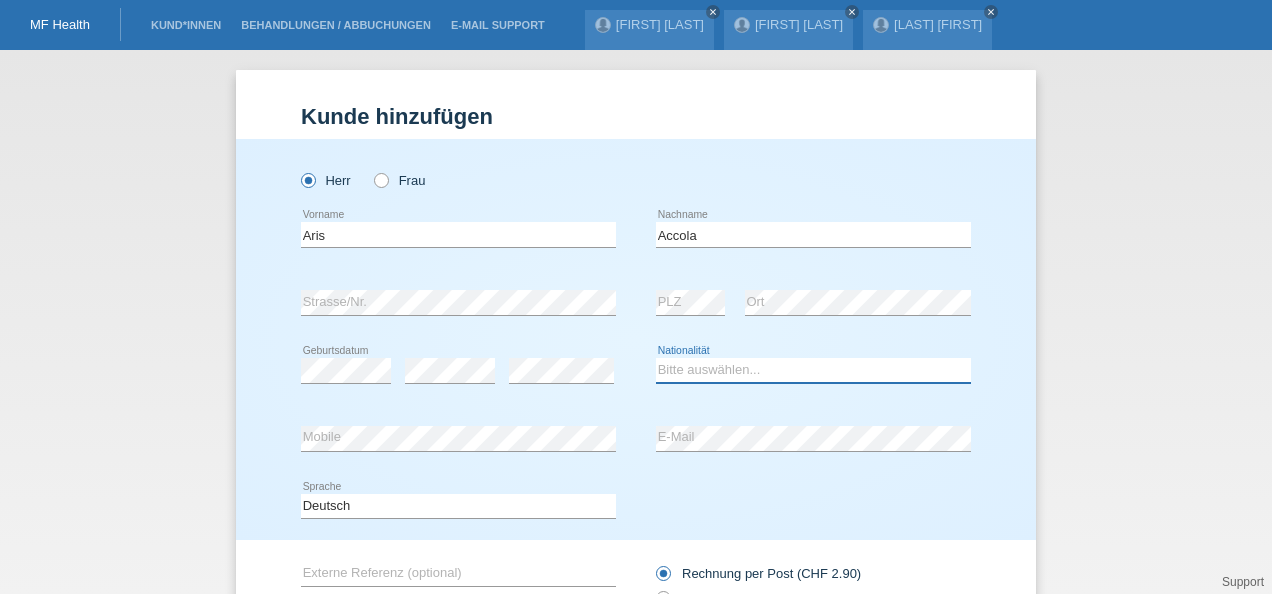 click on "Bitte auswählen...
Schweiz
Deutschland
Liechtenstein
Österreich
------------
Afghanistan
Ägypten
Åland
Albanien
Algerien" at bounding box center (813, 370) 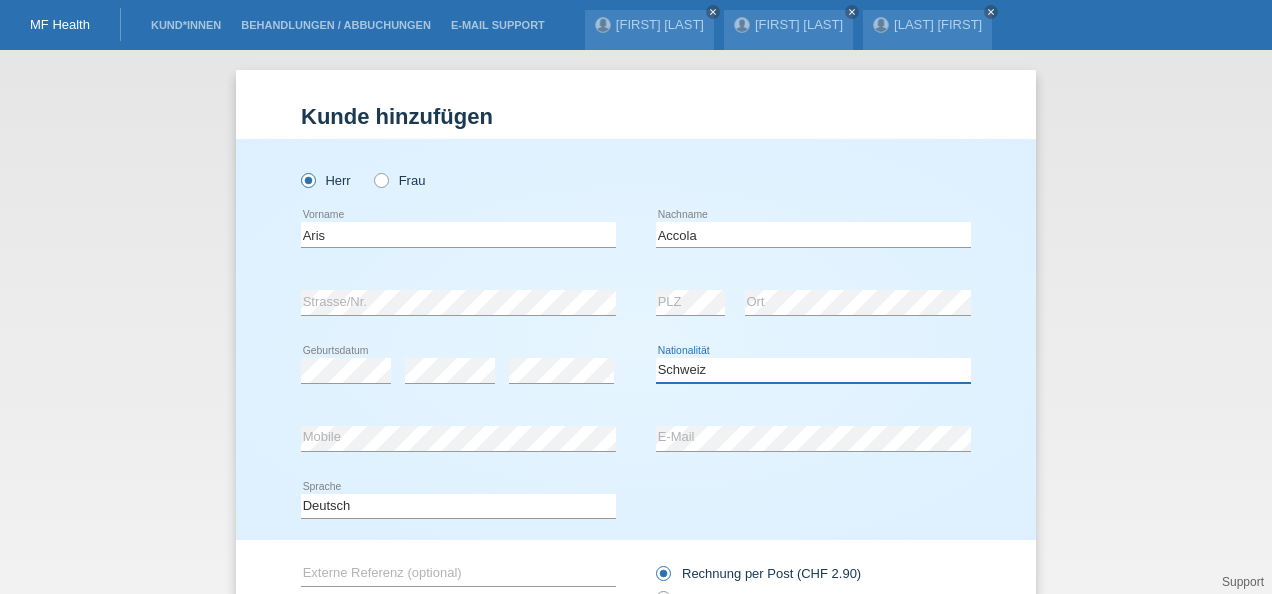 click on "Bitte auswählen...
Schweiz
Deutschland
Liechtenstein
Österreich
------------
Afghanistan
Ägypten
Åland
Albanien
Algerien" at bounding box center [813, 370] 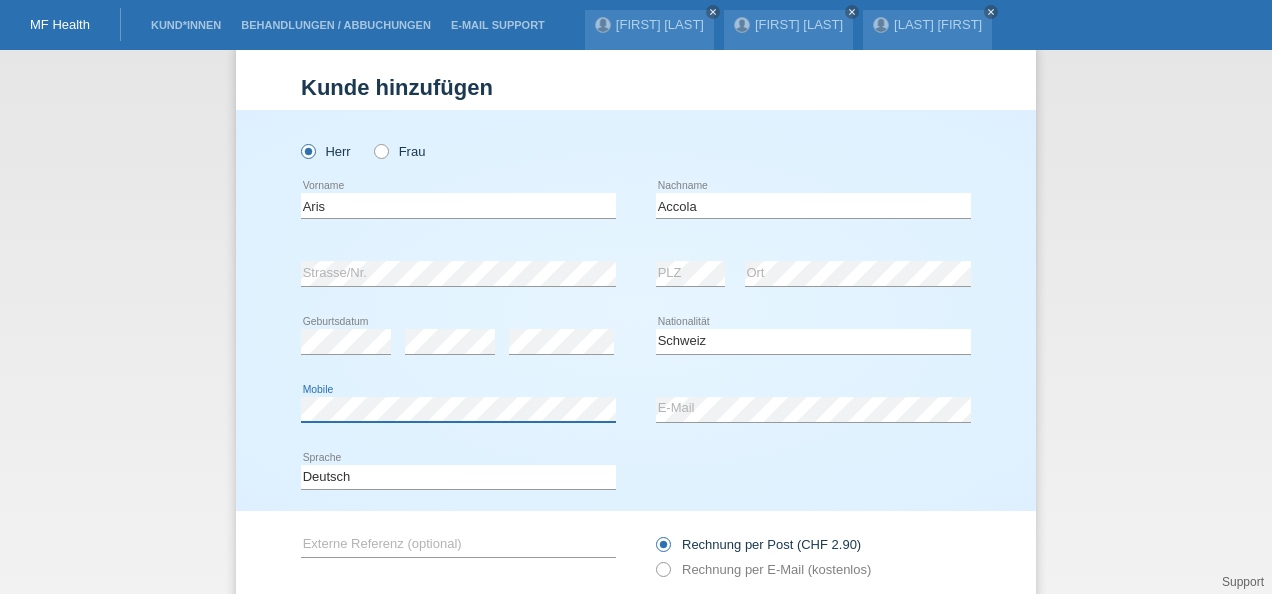 scroll, scrollTop: 173, scrollLeft: 0, axis: vertical 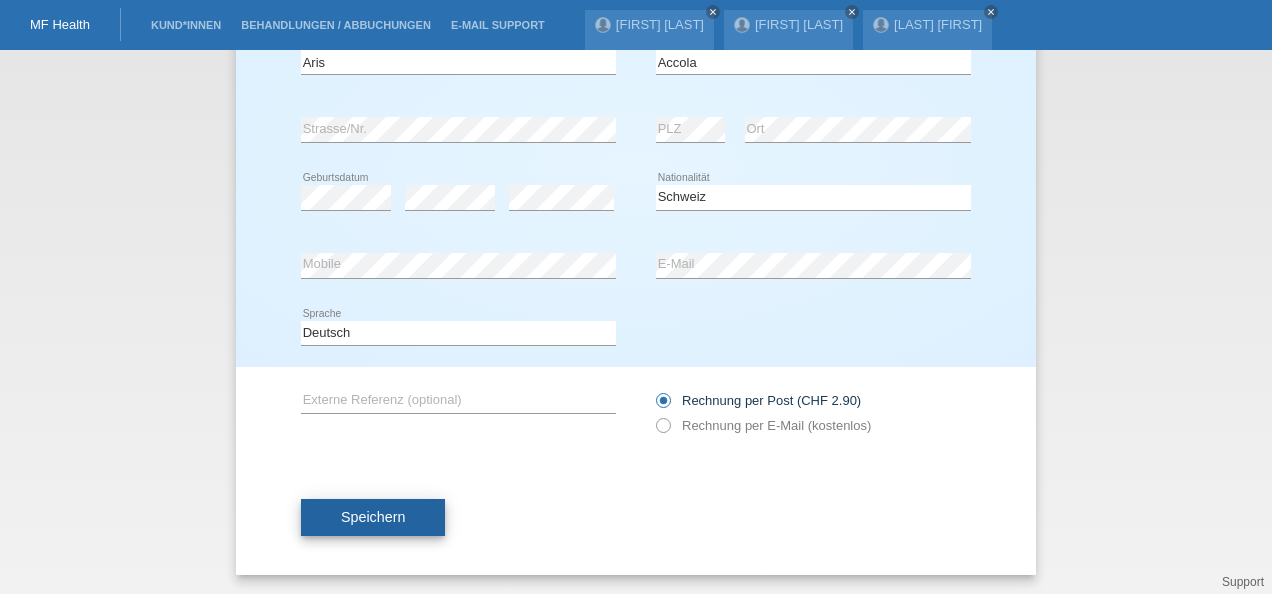 click on "Speichern" at bounding box center [373, 518] 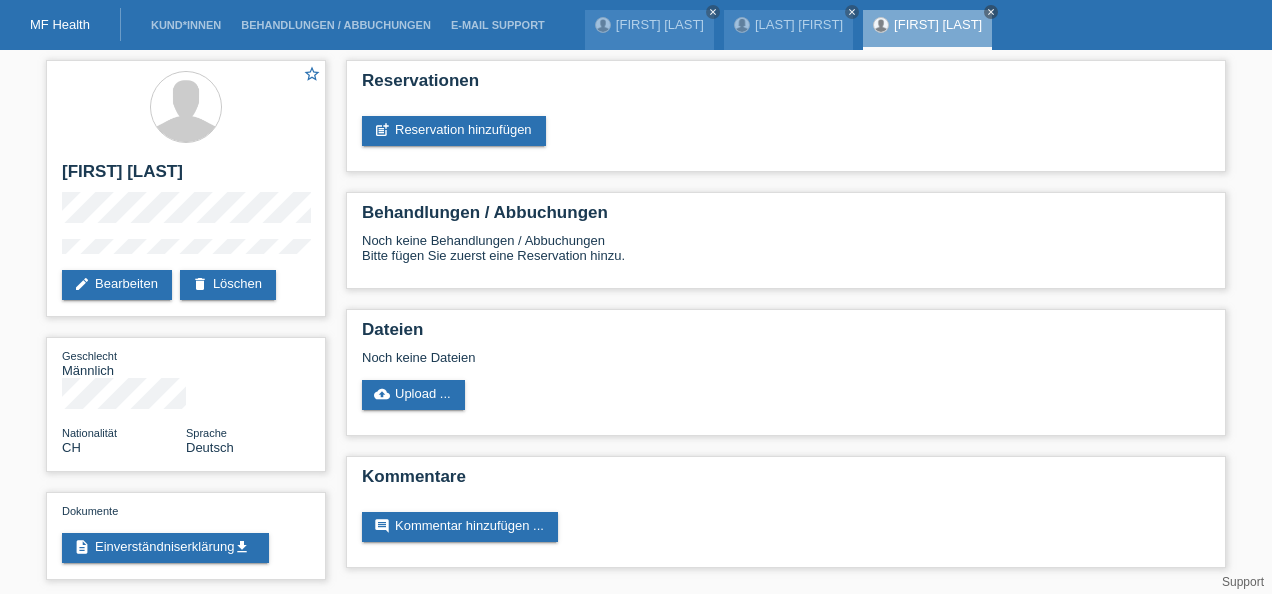 scroll, scrollTop: 0, scrollLeft: 0, axis: both 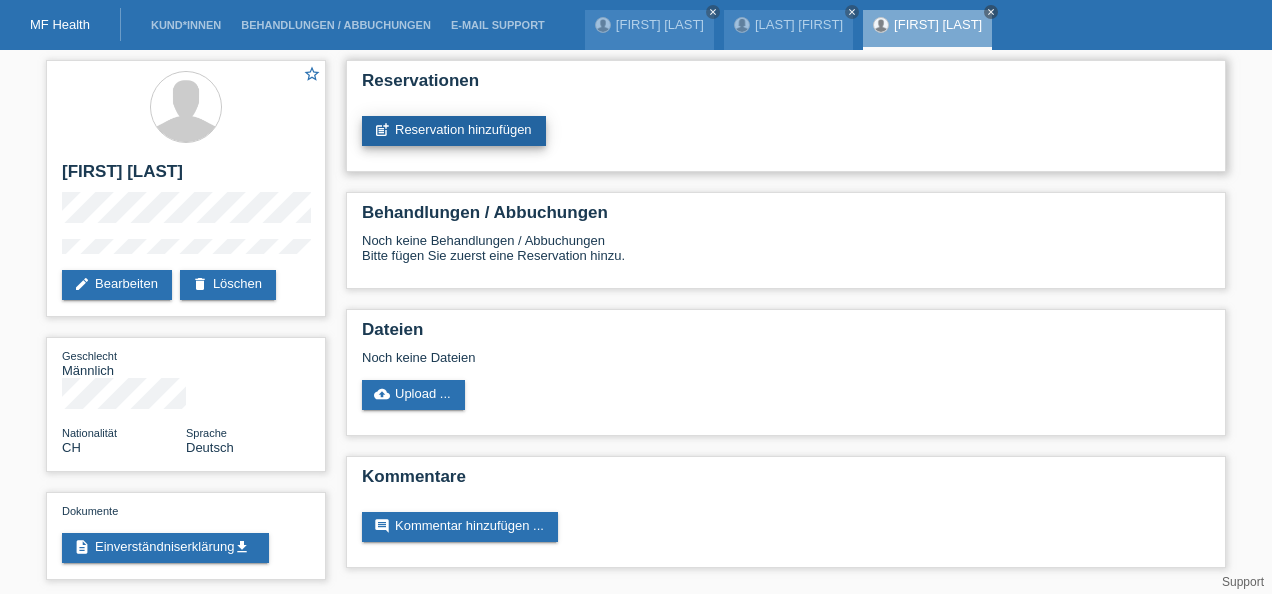 click on "post_add  Reservation hinzufügen" at bounding box center [454, 131] 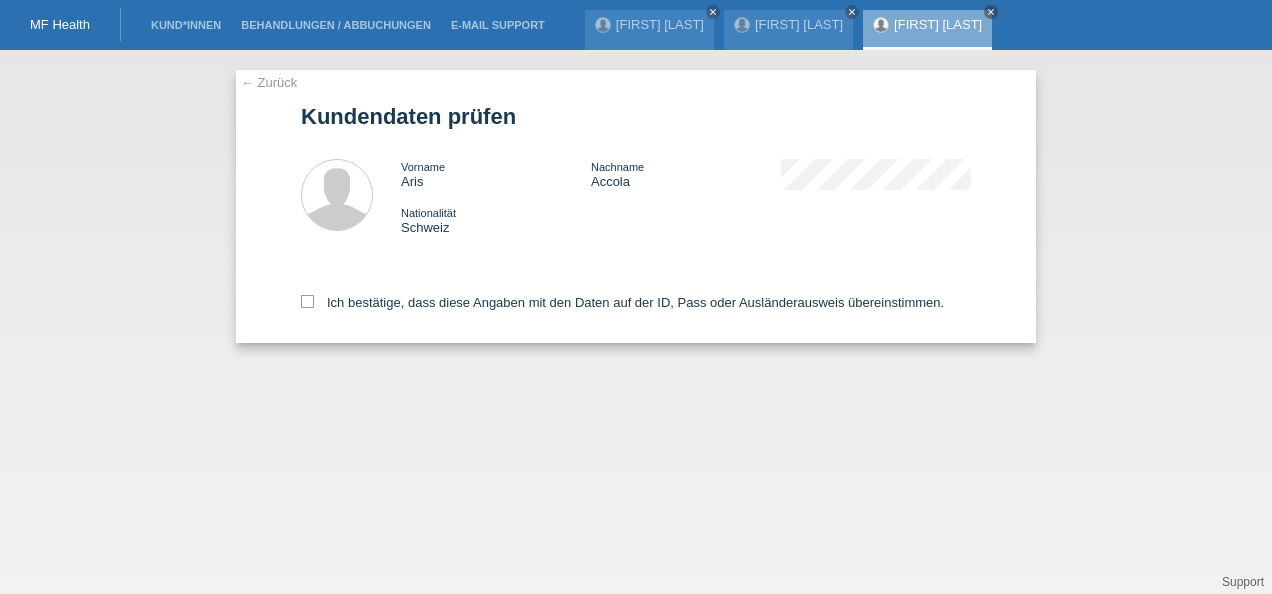 scroll, scrollTop: 0, scrollLeft: 0, axis: both 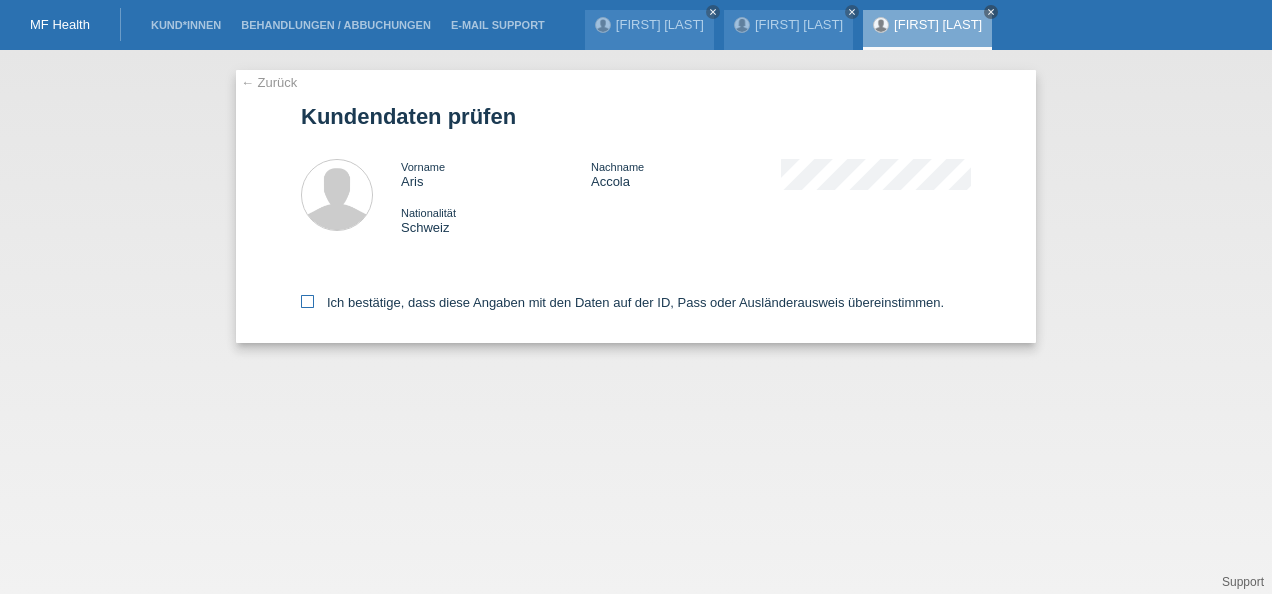 click on "Ich bestätige, dass diese Angaben mit den Daten auf der ID, Pass oder Ausländerausweis übereinstimmen." at bounding box center (622, 302) 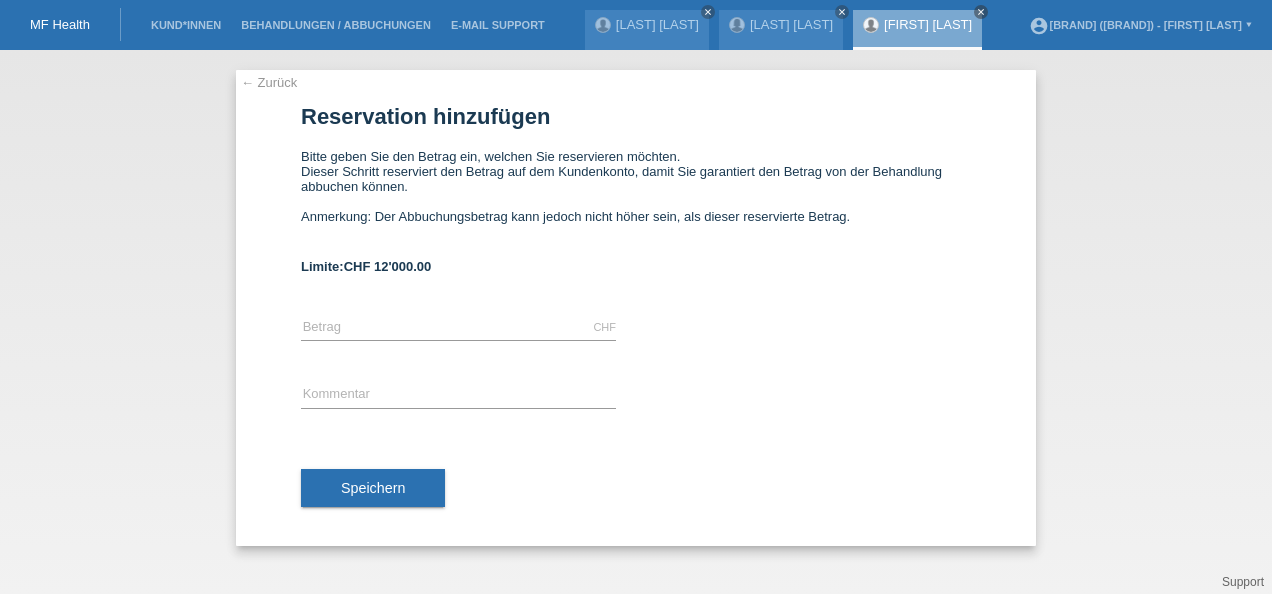 scroll, scrollTop: 0, scrollLeft: 0, axis: both 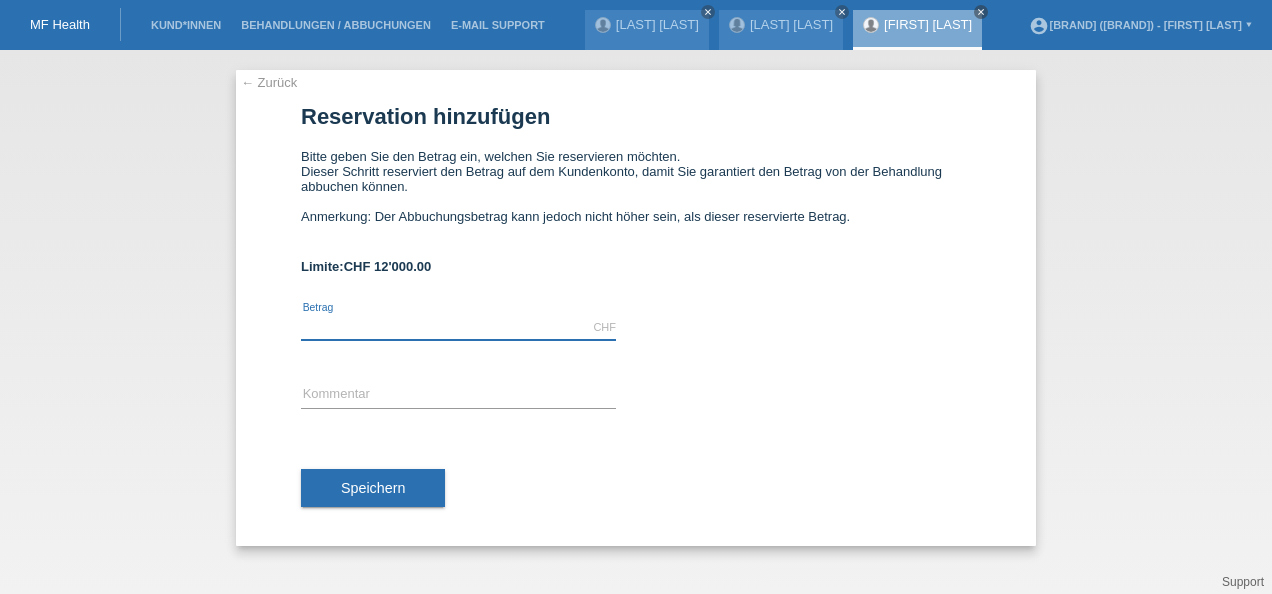 click at bounding box center [458, 327] 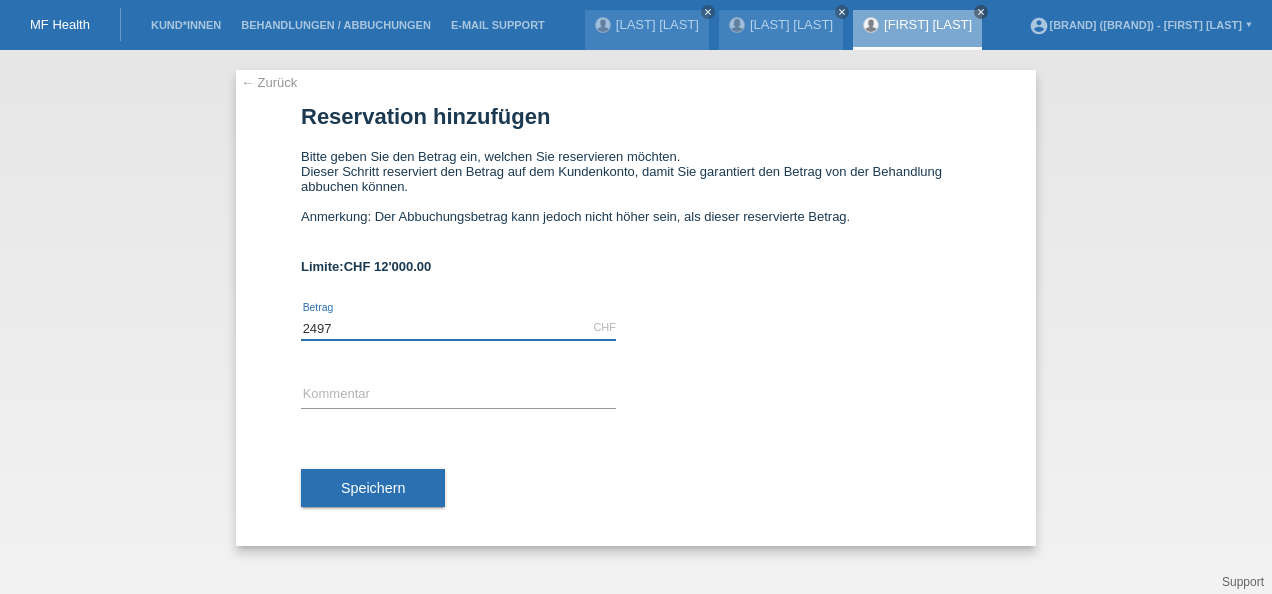 type on "2497" 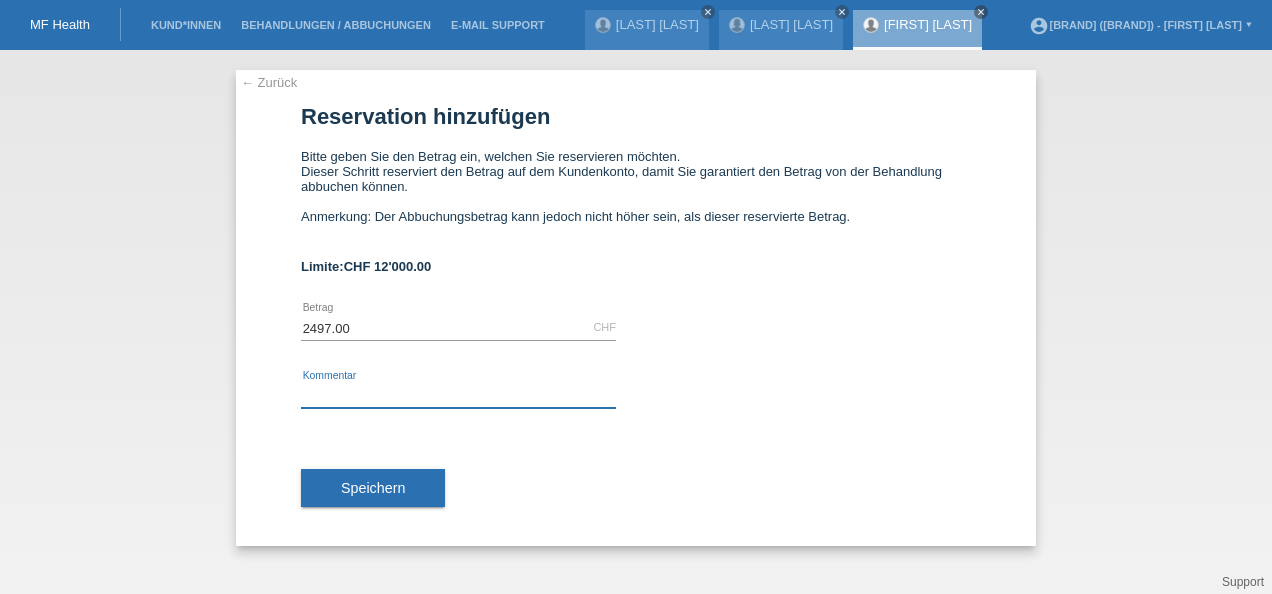 click at bounding box center (458, 395) 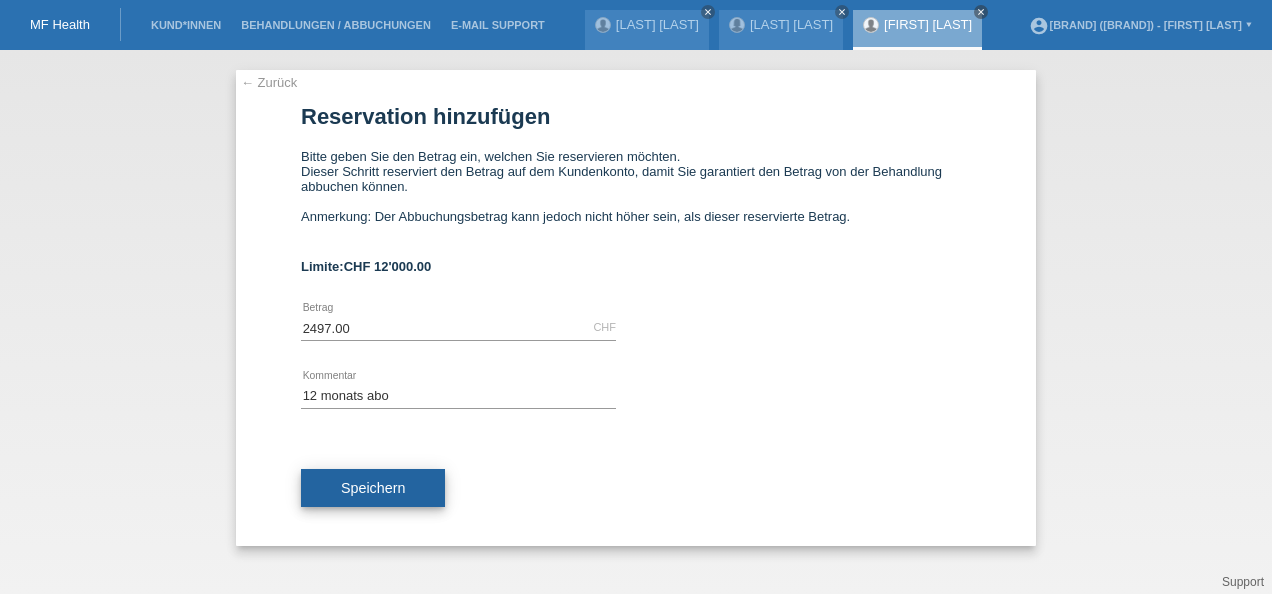 click on "Speichern" at bounding box center [373, 488] 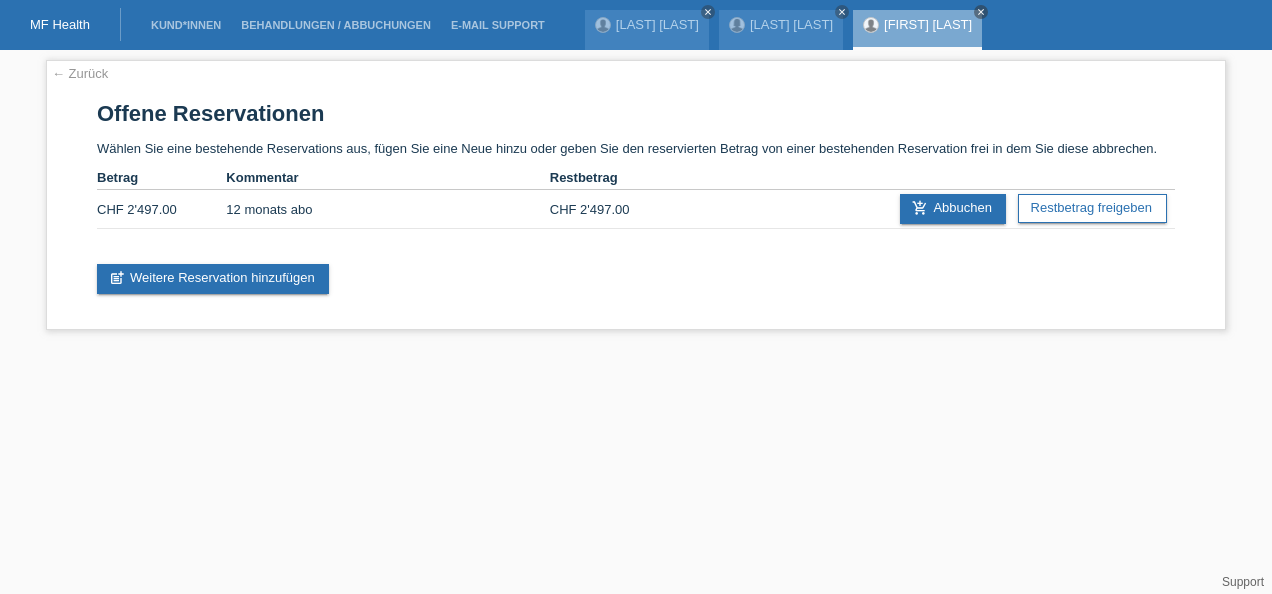 scroll, scrollTop: 0, scrollLeft: 0, axis: both 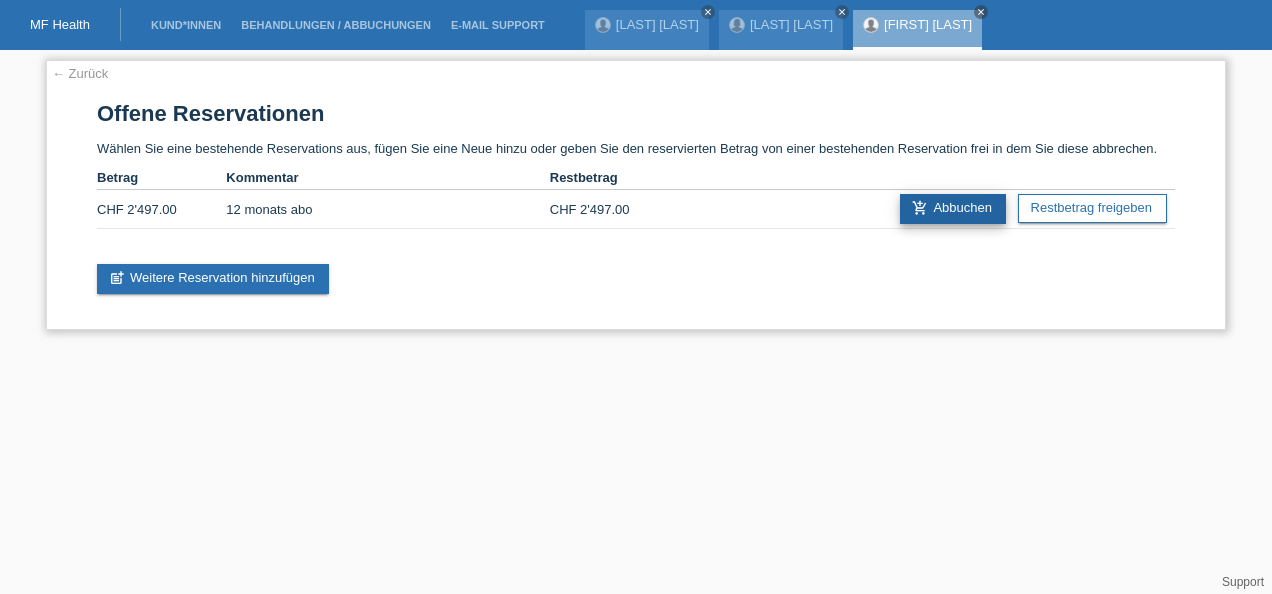 click on "add_shopping_cart  Abbuchen" at bounding box center [953, 209] 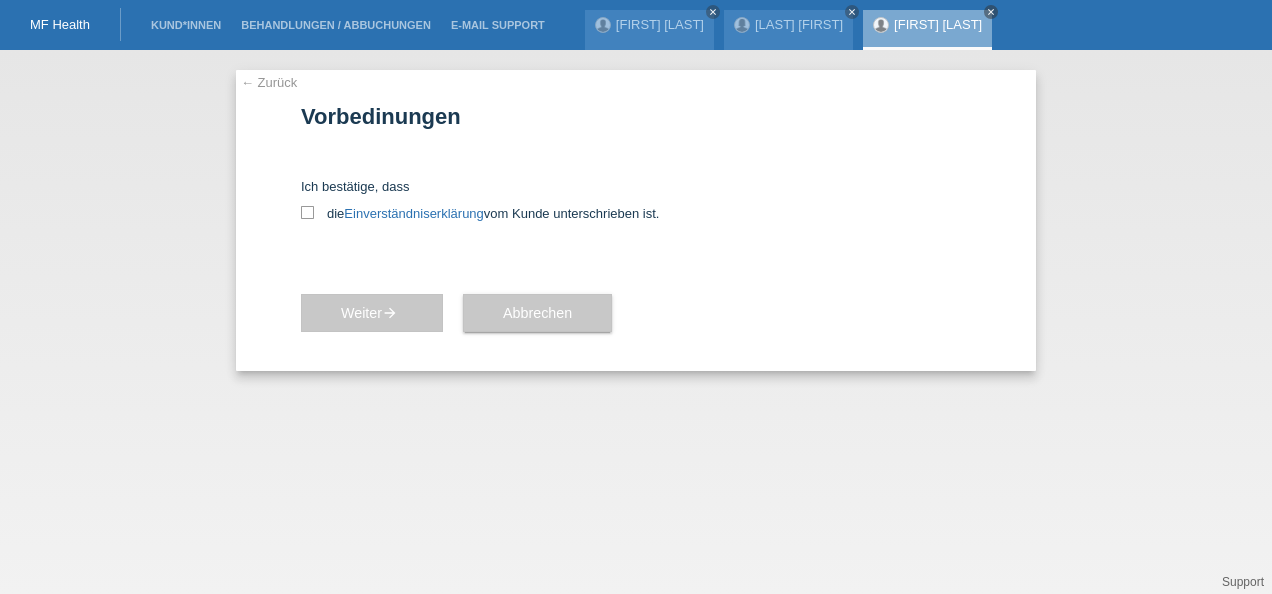 scroll, scrollTop: 0, scrollLeft: 0, axis: both 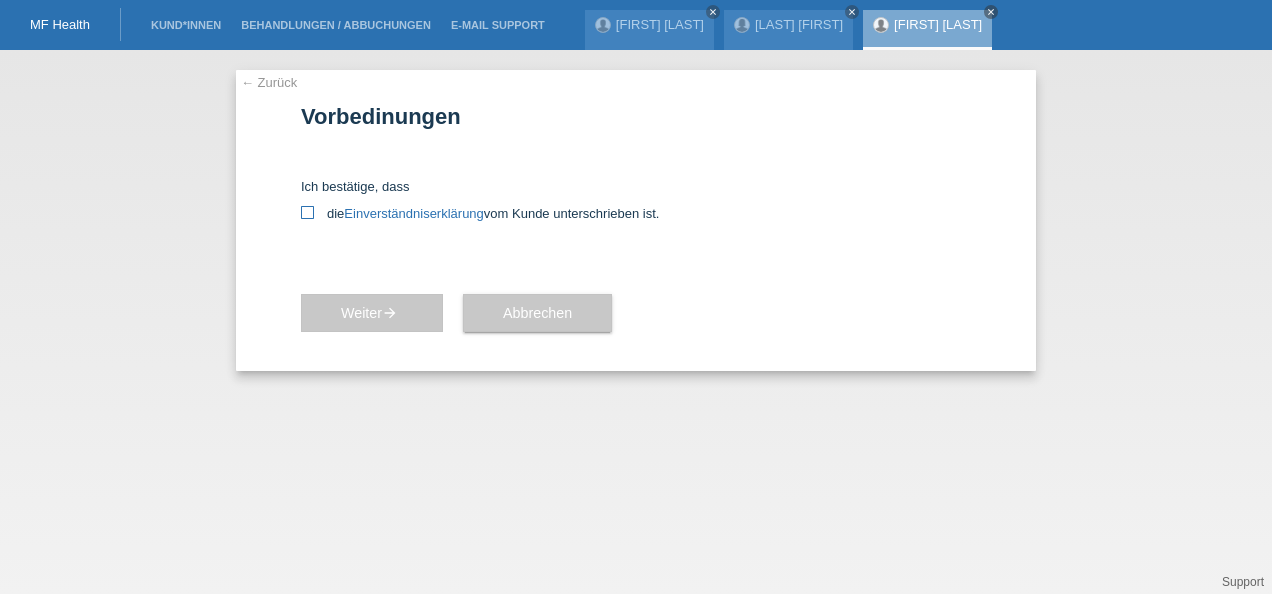 click at bounding box center (307, 212) 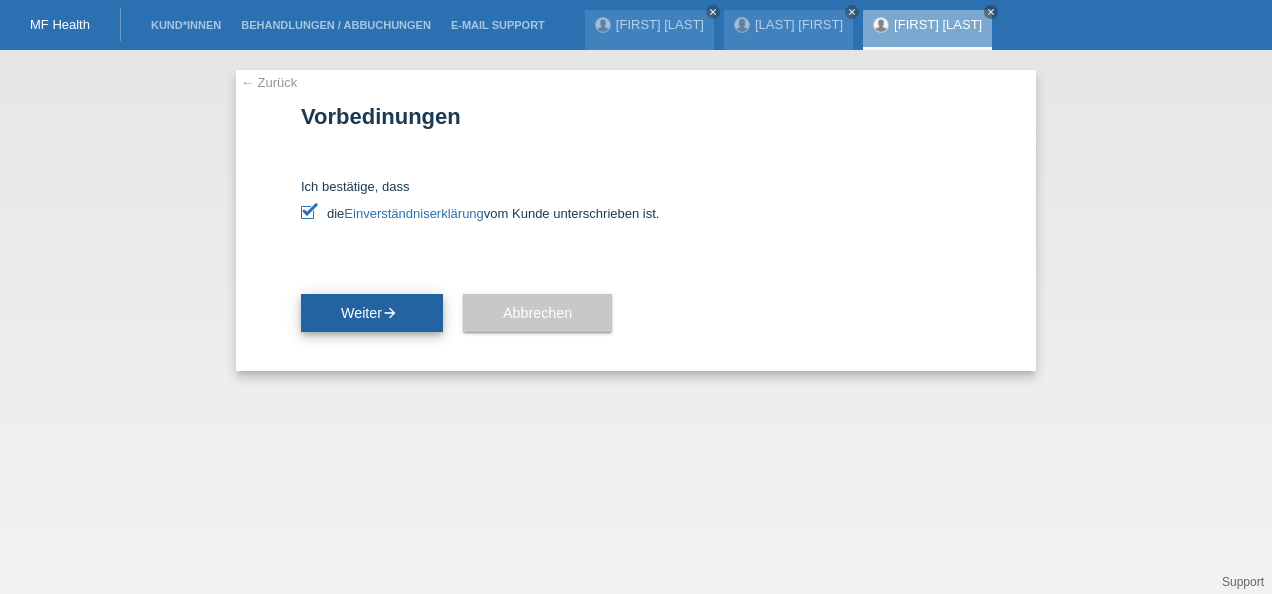 click on "Weiter  arrow_forward" at bounding box center (372, 313) 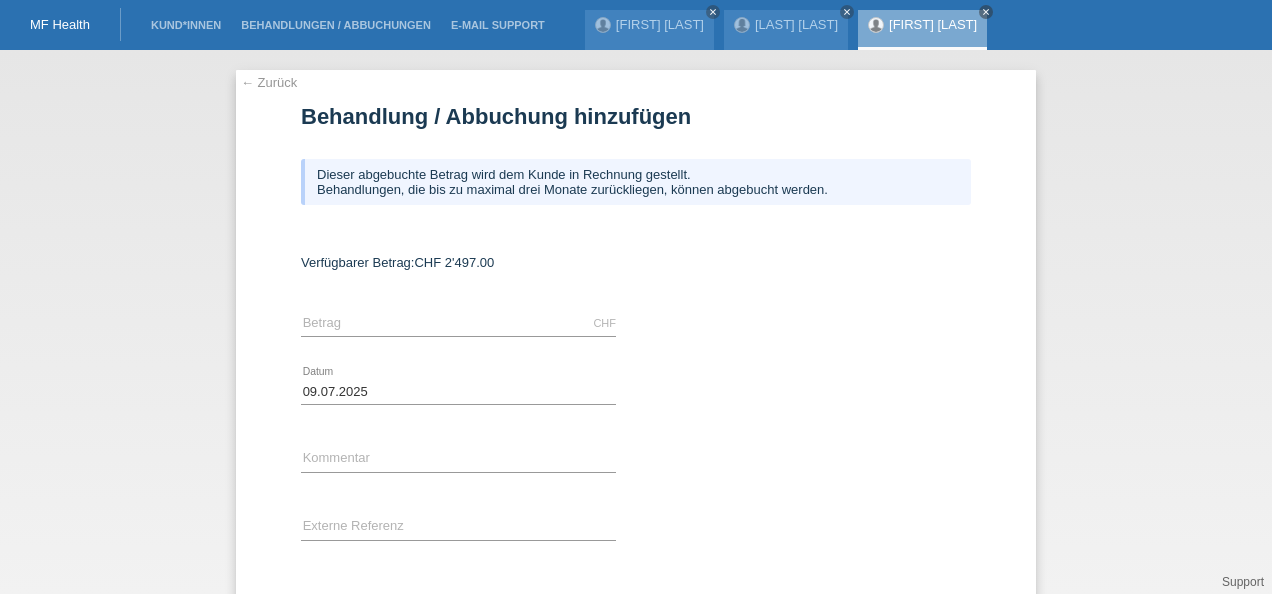 scroll, scrollTop: 0, scrollLeft: 0, axis: both 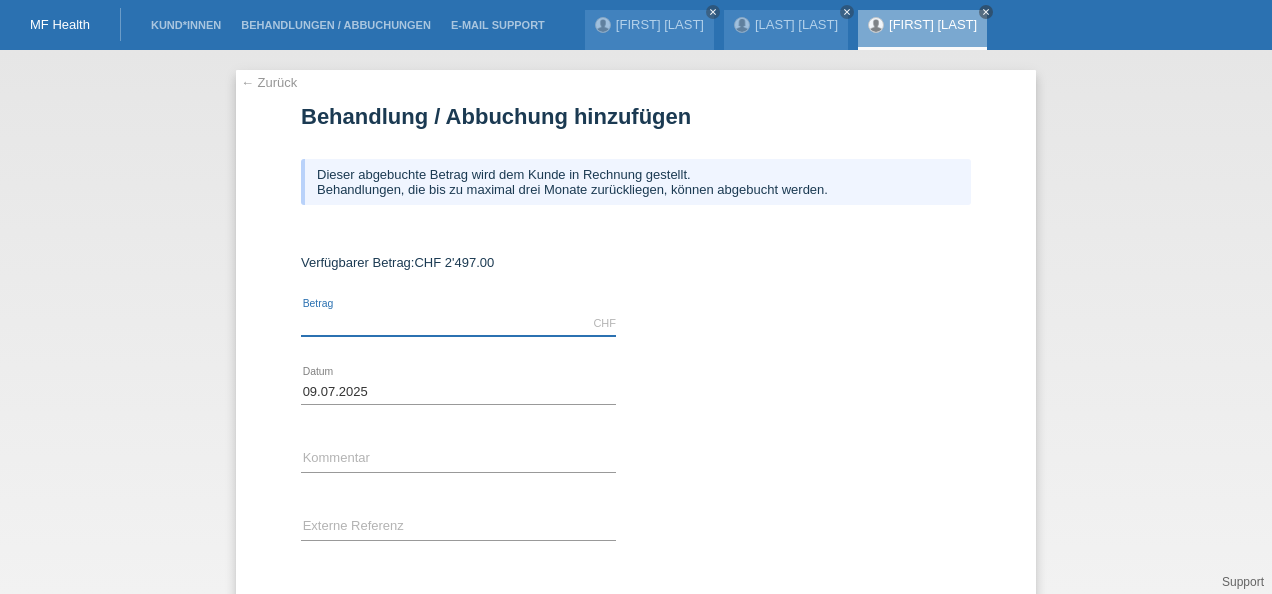 click at bounding box center [458, 323] 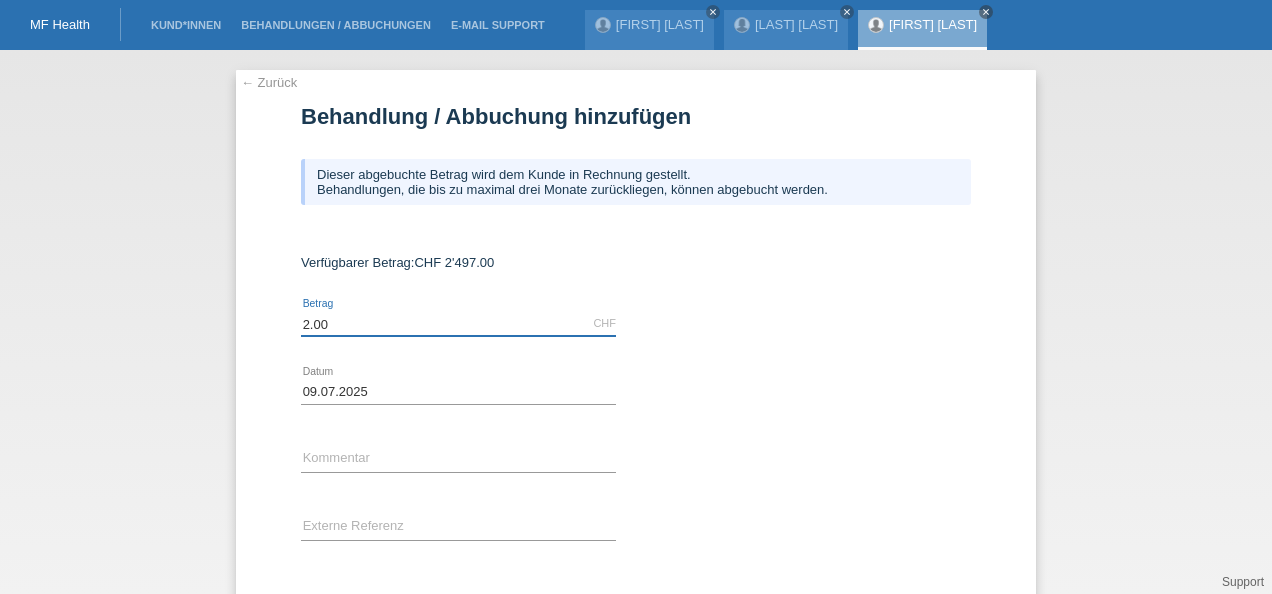 click on "2.00" at bounding box center [458, 323] 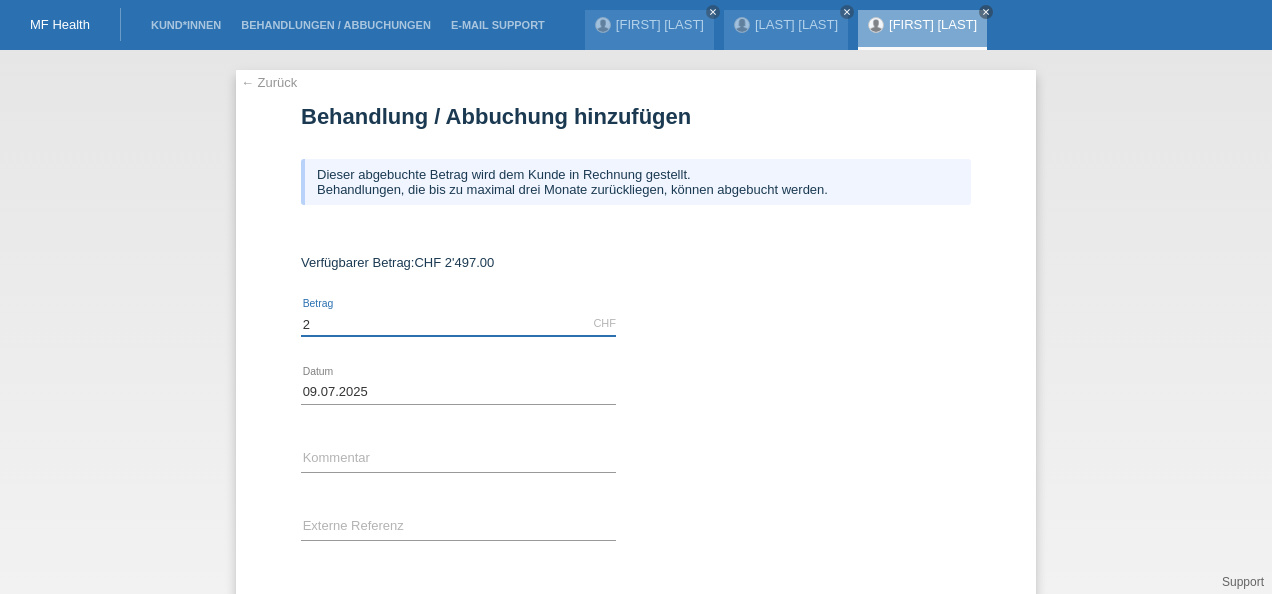 type on "2497.00" 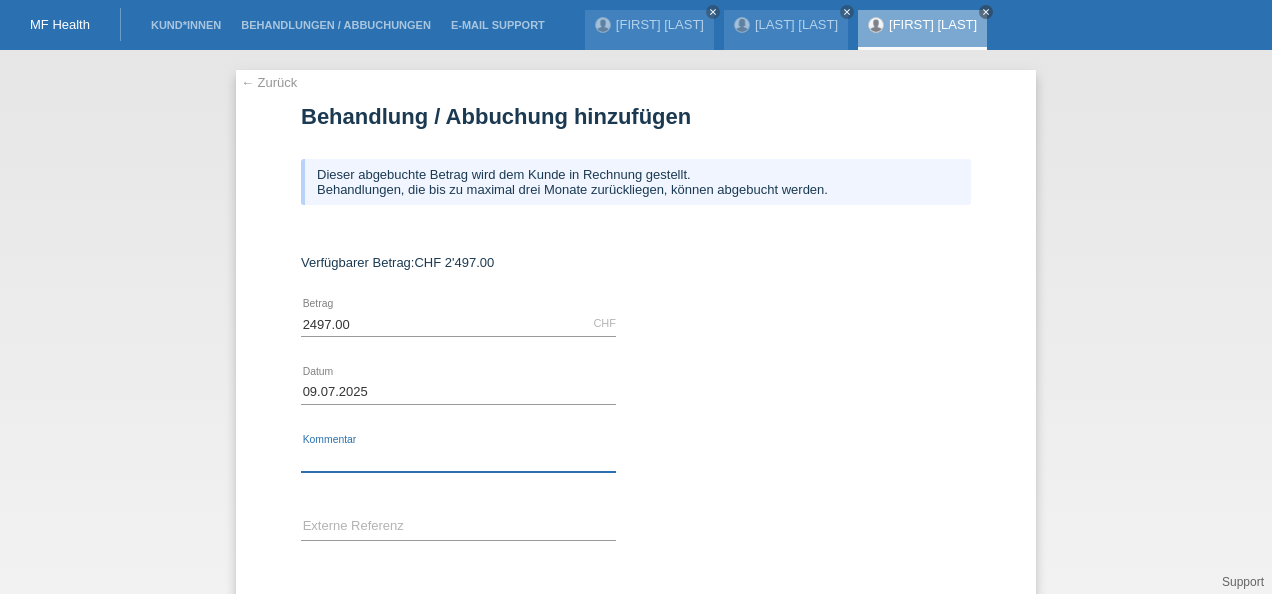 click at bounding box center (458, 459) 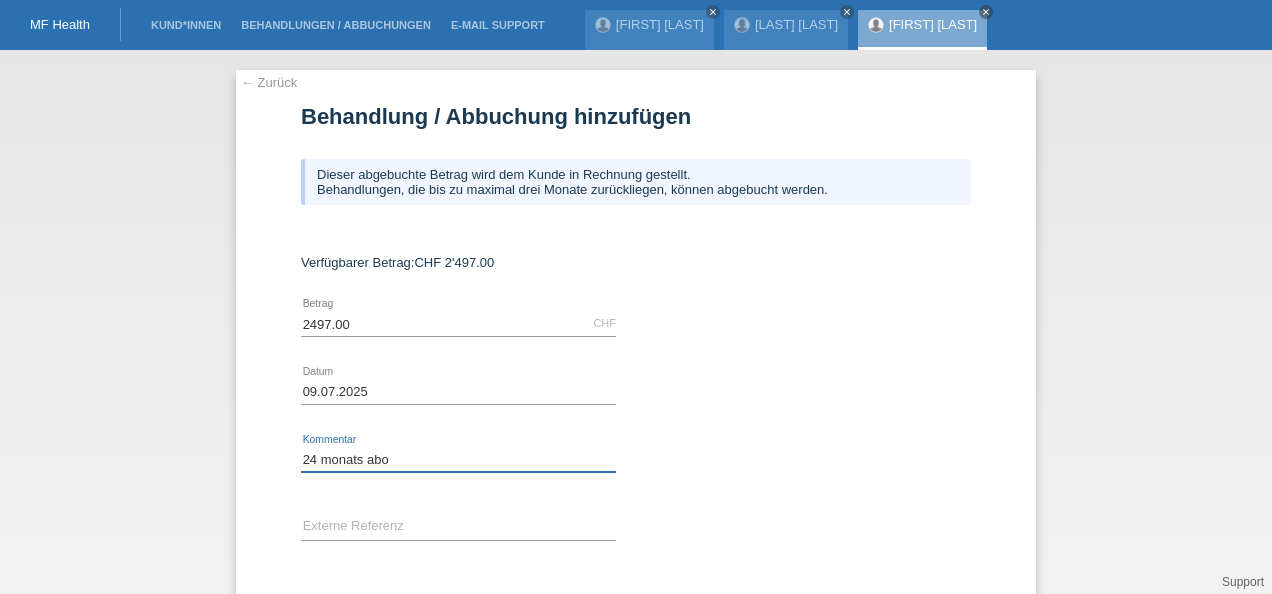 scroll, scrollTop: 103, scrollLeft: 0, axis: vertical 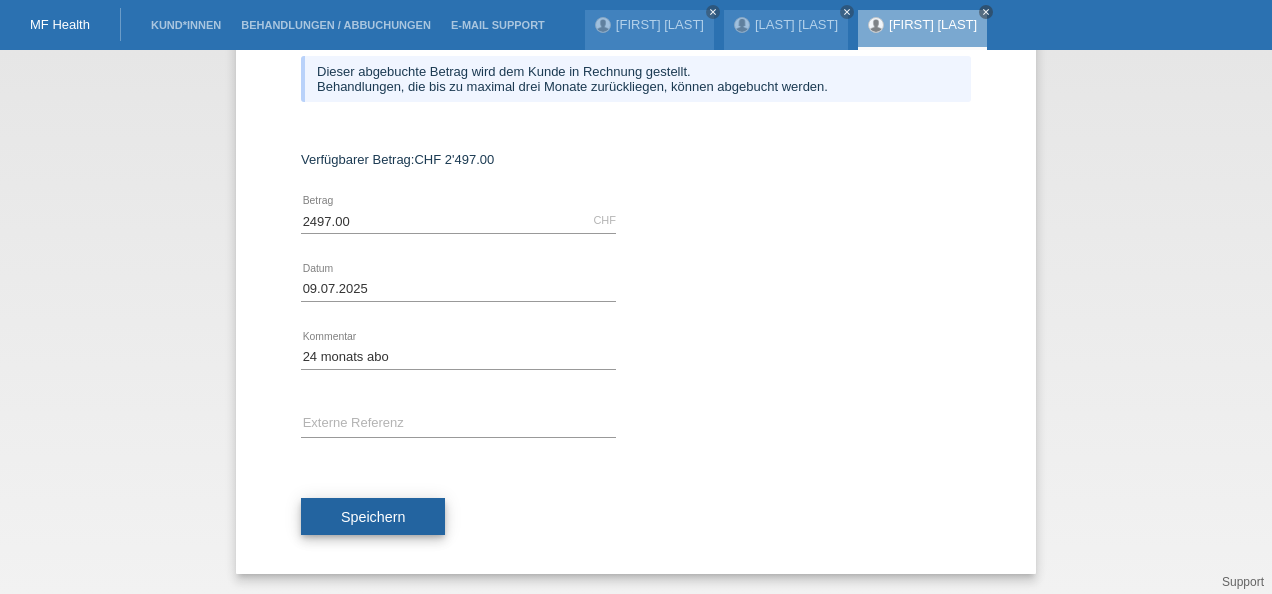 click on "Speichern" at bounding box center (373, 517) 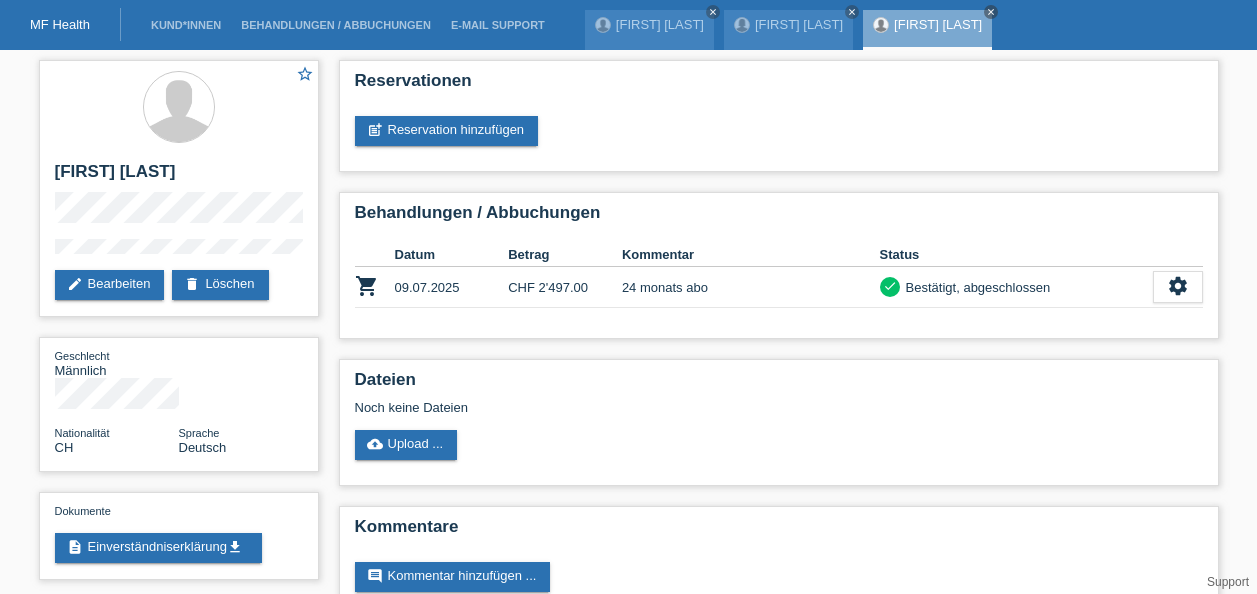 scroll, scrollTop: 0, scrollLeft: 0, axis: both 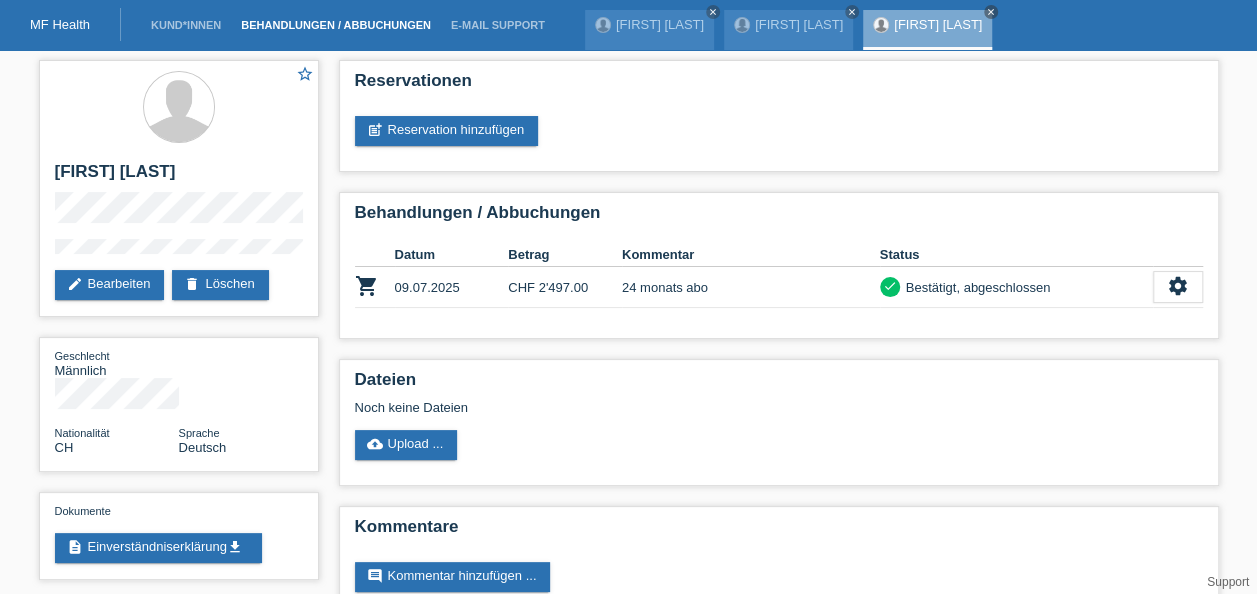click on "Behandlungen / Abbuchungen" at bounding box center [336, 25] 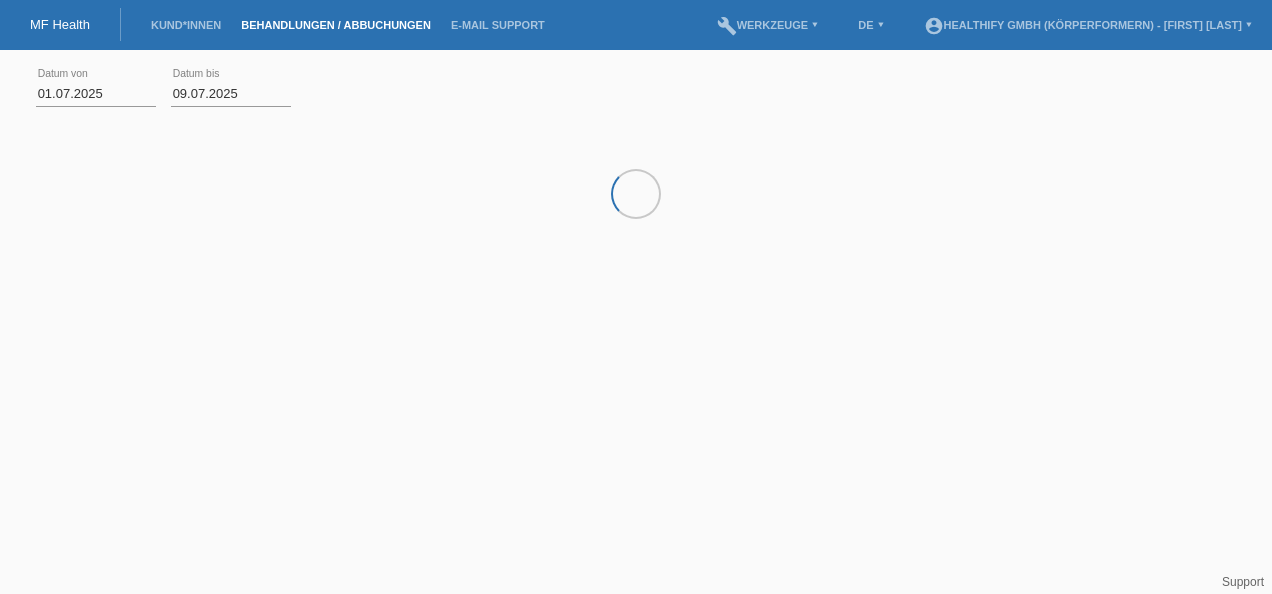 scroll, scrollTop: 0, scrollLeft: 0, axis: both 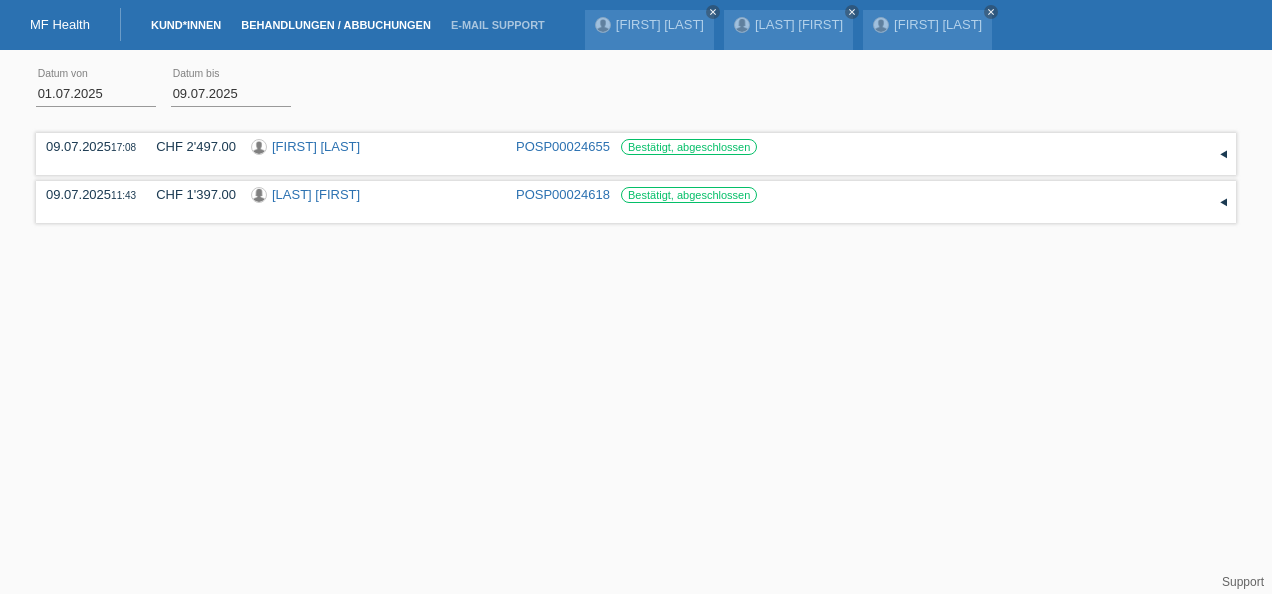 click on "Kund*innen" at bounding box center (186, 25) 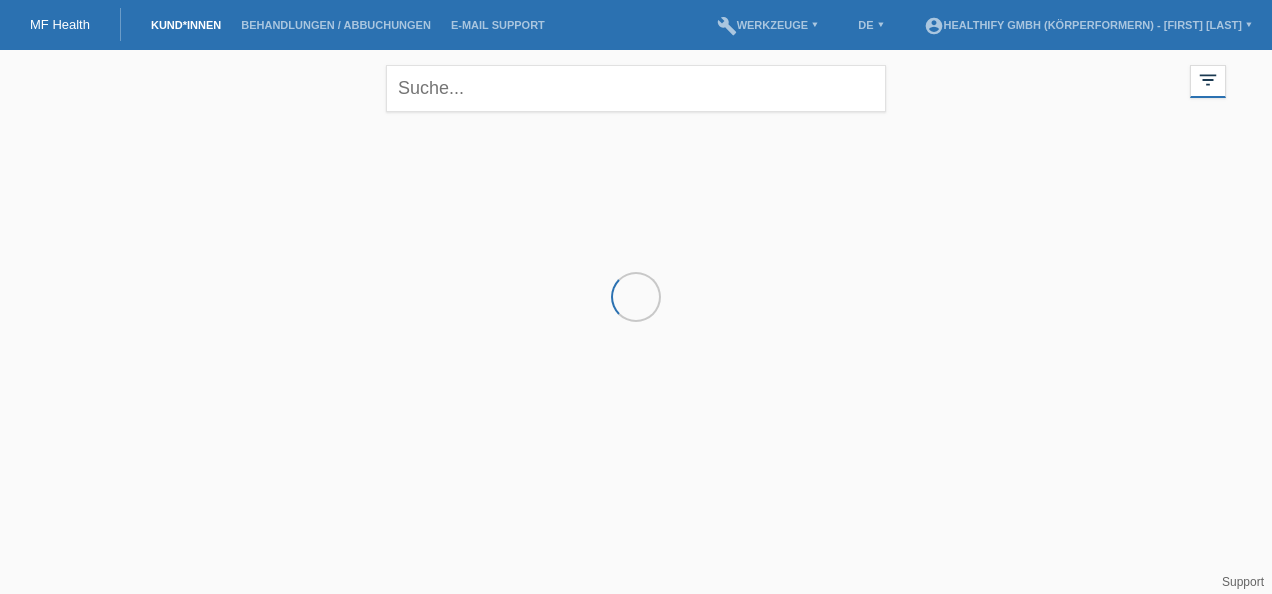 scroll, scrollTop: 0, scrollLeft: 0, axis: both 